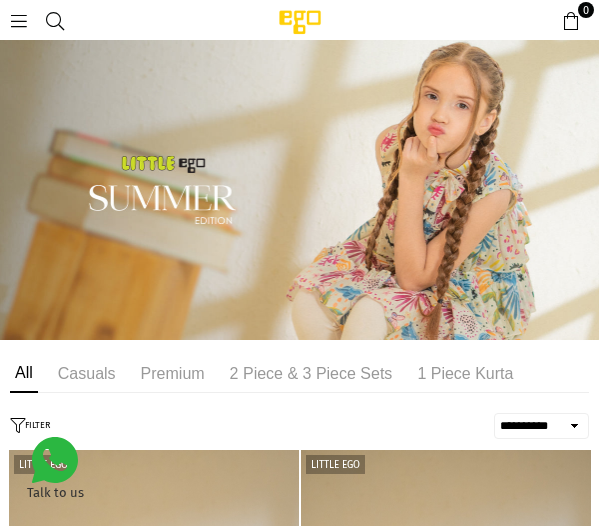 select on "**********" 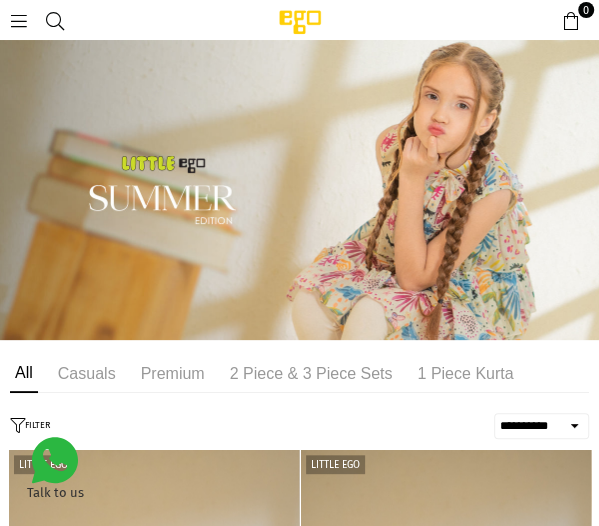 scroll, scrollTop: 0, scrollLeft: 0, axis: both 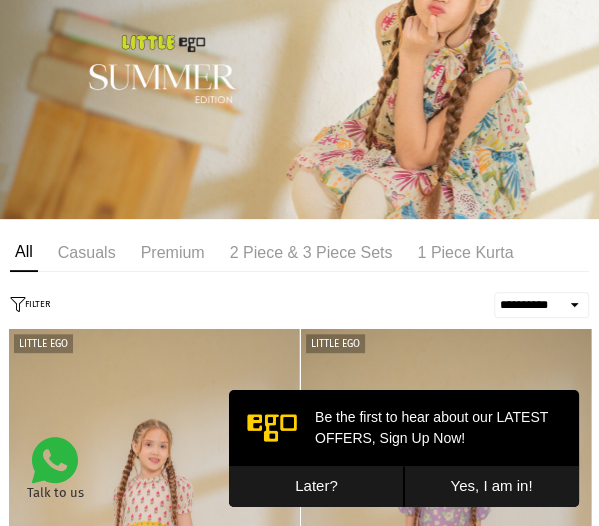 click on "Later?" at bounding box center [316, 486] 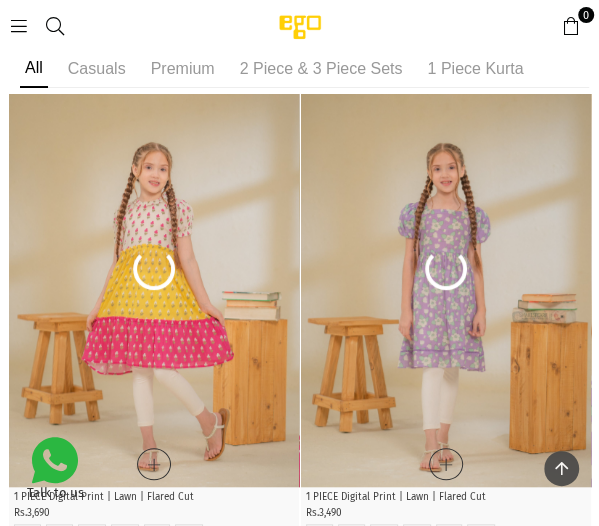 scroll, scrollTop: 354, scrollLeft: 0, axis: vertical 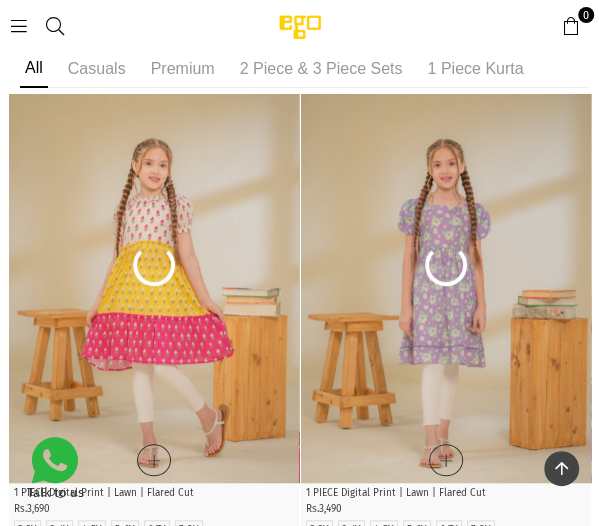 click on "Little EGO Quick Shop Danicng Flowers 1 Piece   1 PIECE Digital Print | Lawn | Flared Cut   Regular price Rs.3,490   2-3Y   3-4Y   4-5Y   5-6Y   6-7Y   7-8Y" at bounding box center (446, 296) 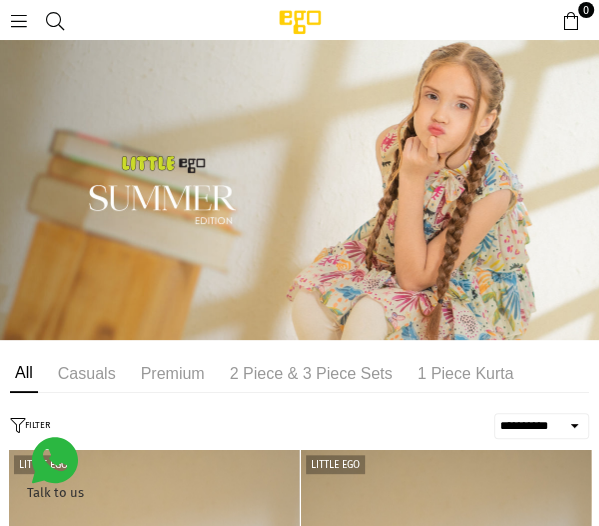scroll, scrollTop: 0, scrollLeft: 0, axis: both 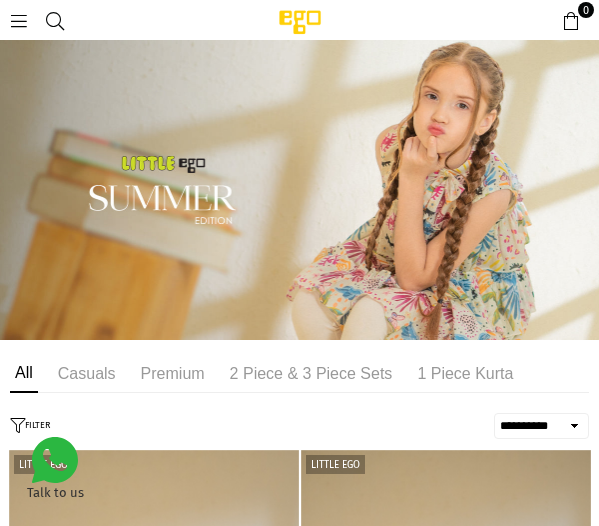 select on "**********" 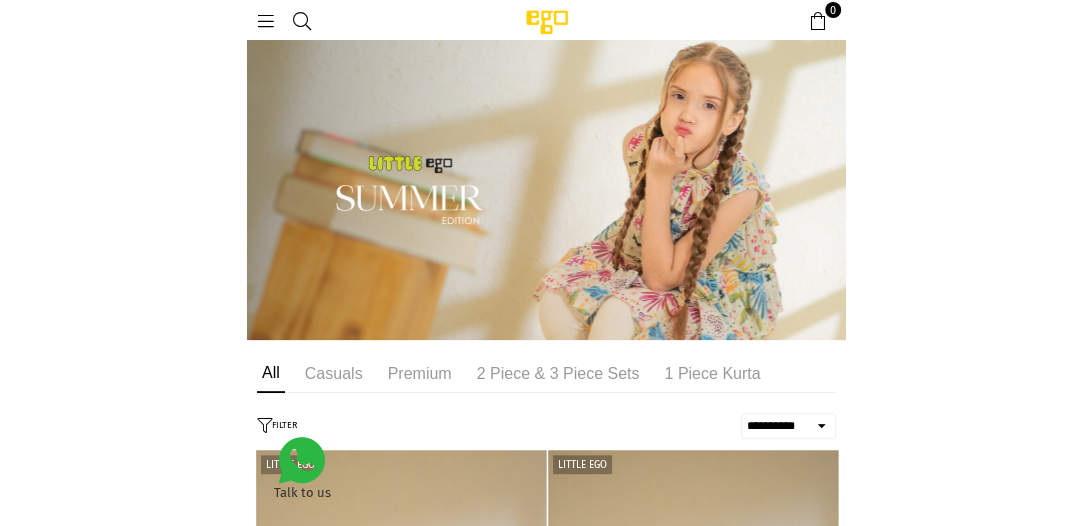 scroll, scrollTop: 0, scrollLeft: 0, axis: both 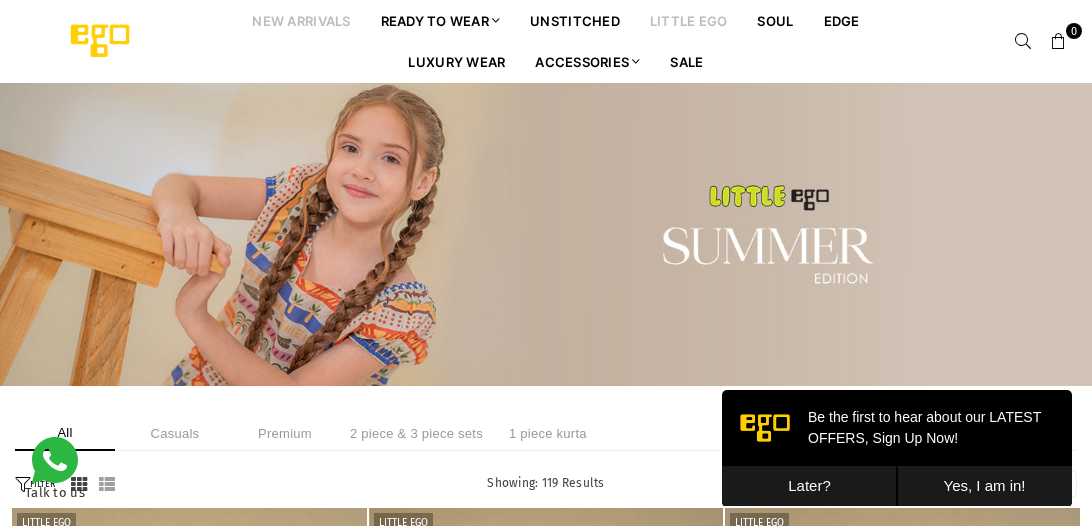 click on "New Arrivals" at bounding box center (301, 20) 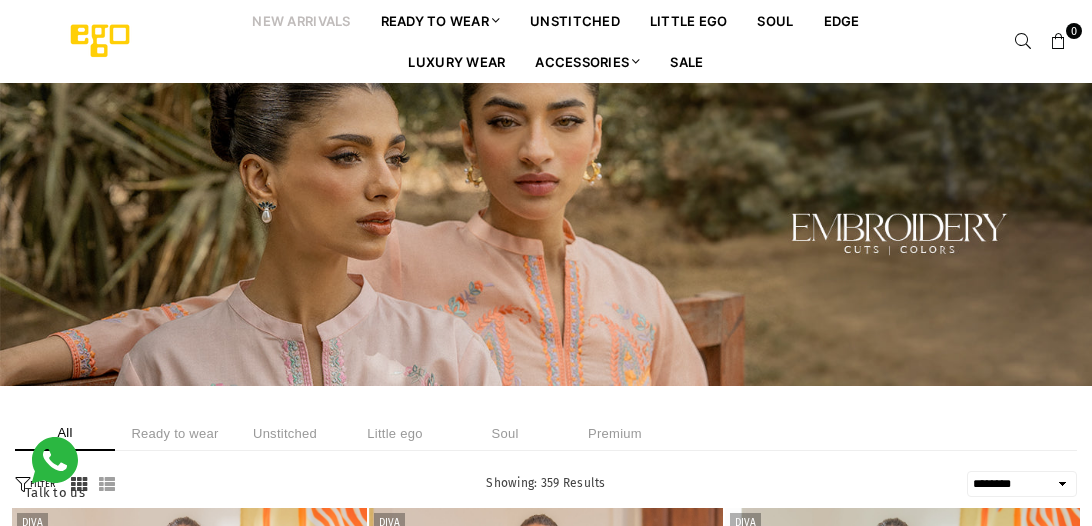 select on "******" 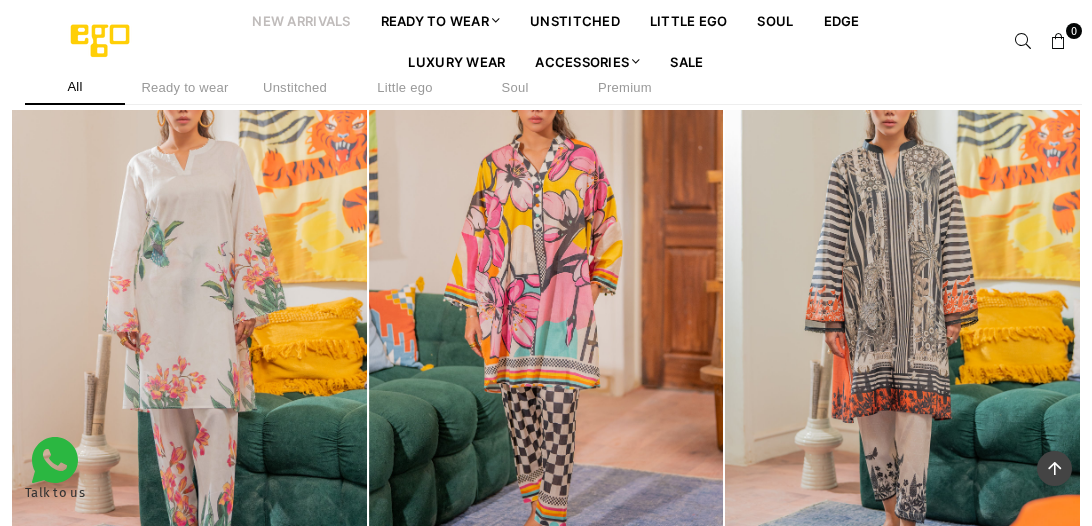 scroll, scrollTop: 1105, scrollLeft: 0, axis: vertical 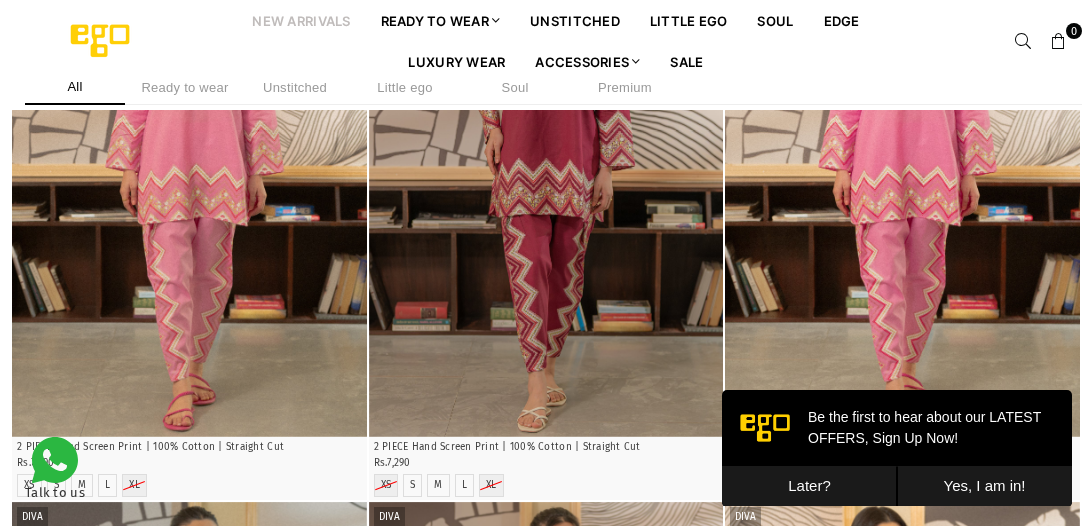 click at bounding box center (902, 170) 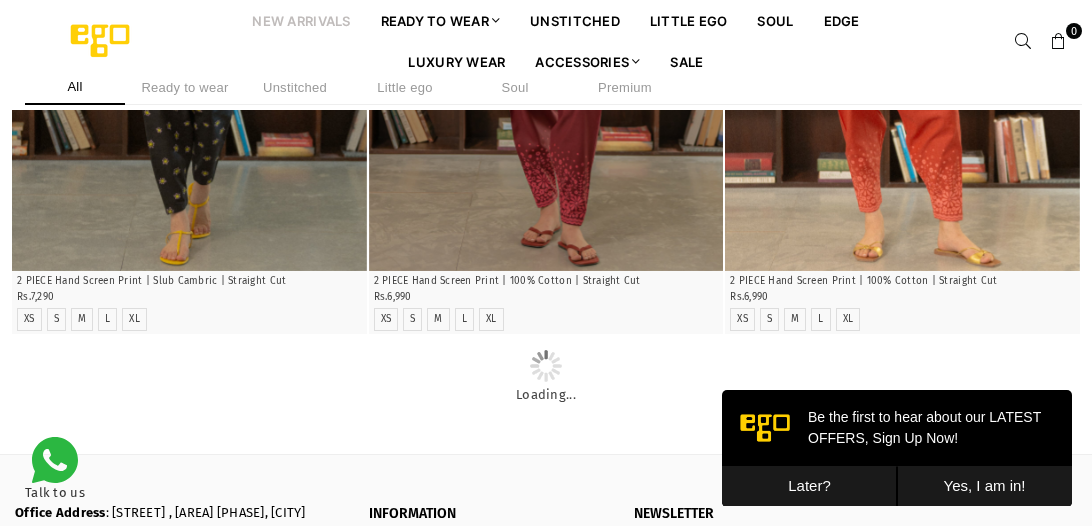 scroll, scrollTop: 2507, scrollLeft: 0, axis: vertical 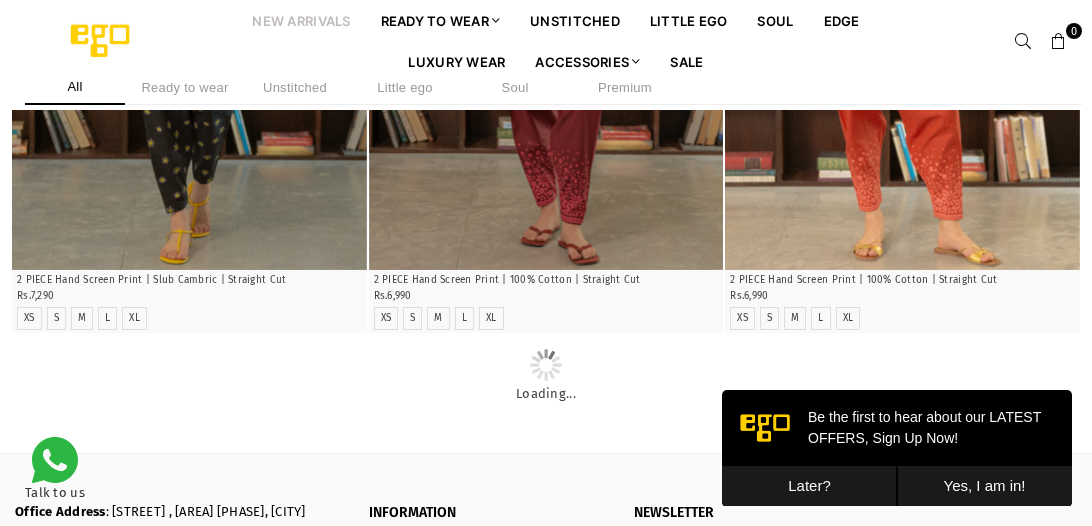 click on "Later?" at bounding box center [809, 486] 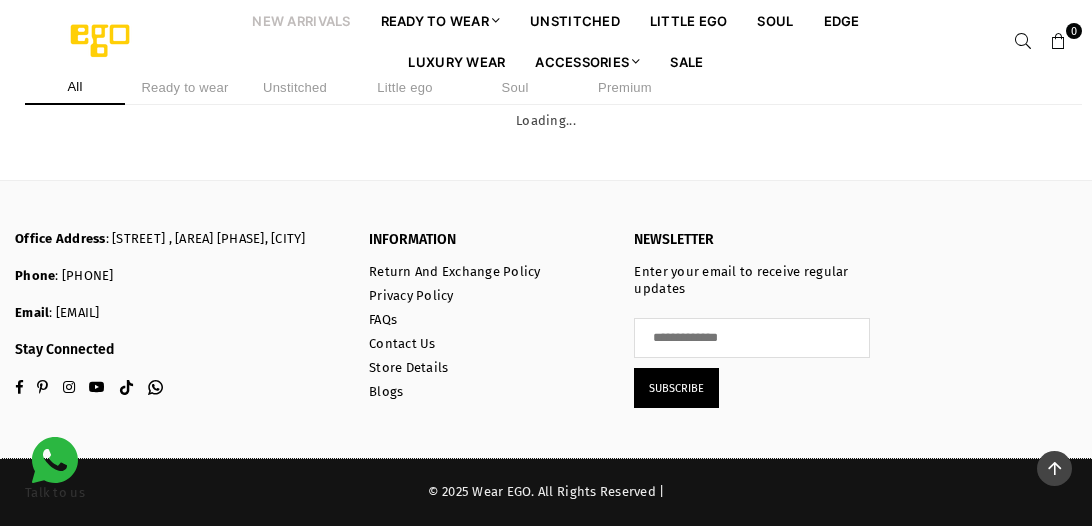 scroll, scrollTop: 7380, scrollLeft: 0, axis: vertical 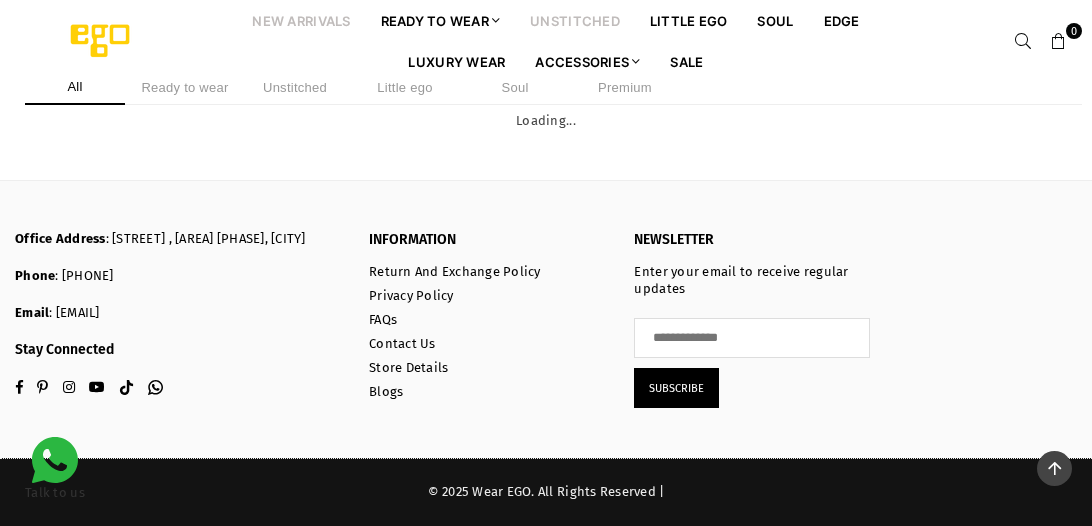 click on "unstitched" at bounding box center (575, 20) 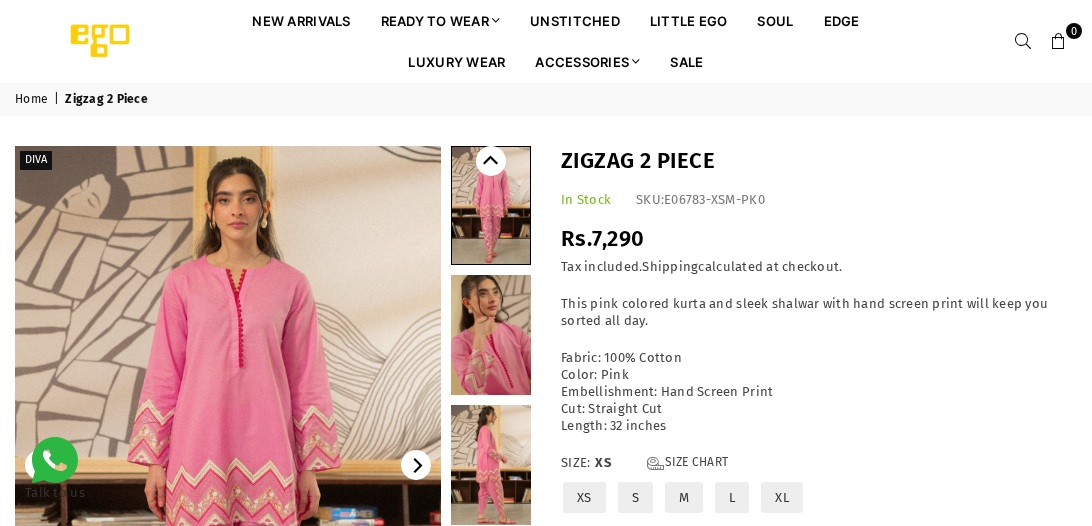 scroll, scrollTop: 0, scrollLeft: 0, axis: both 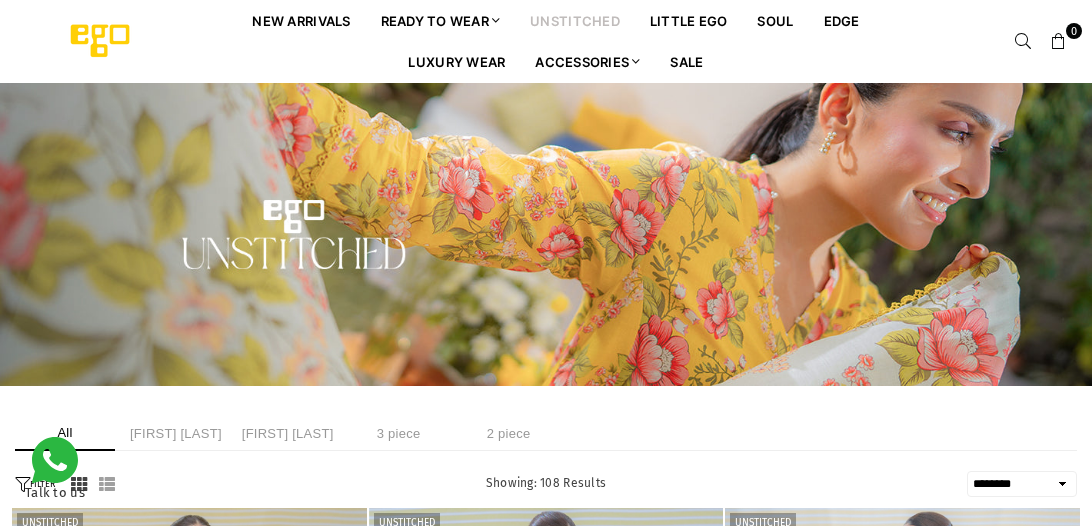 select on "******" 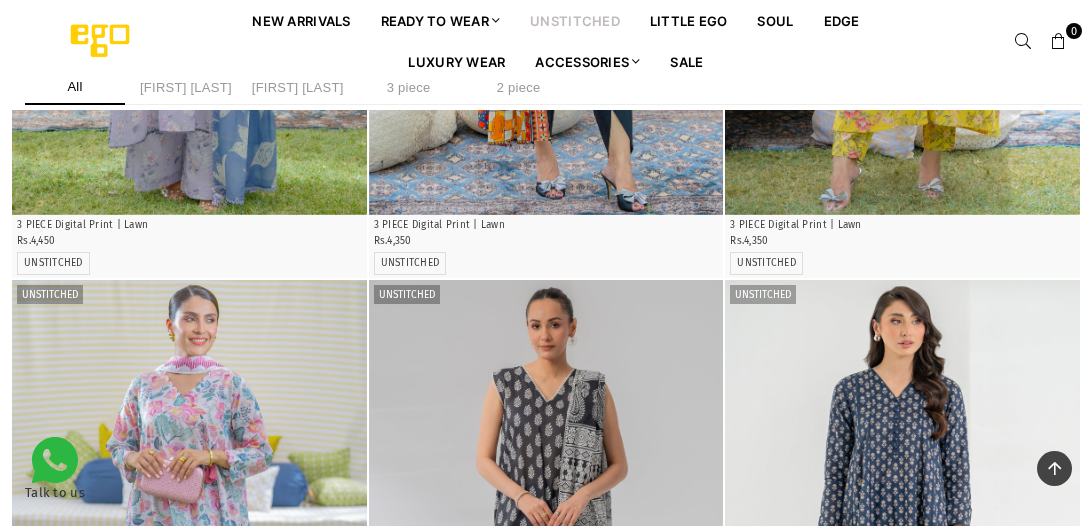 scroll, scrollTop: 795, scrollLeft: 0, axis: vertical 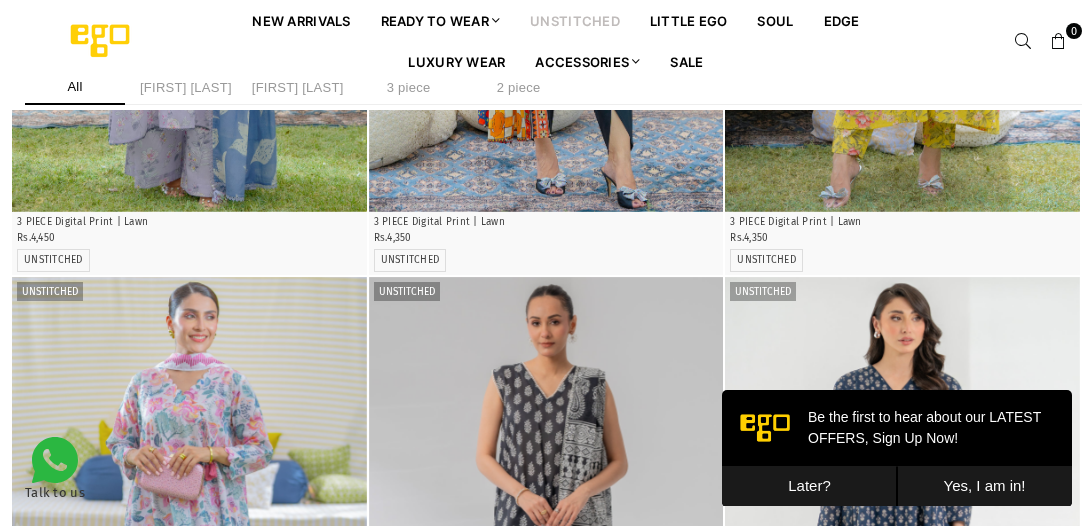 click on "Later?" at bounding box center [809, 486] 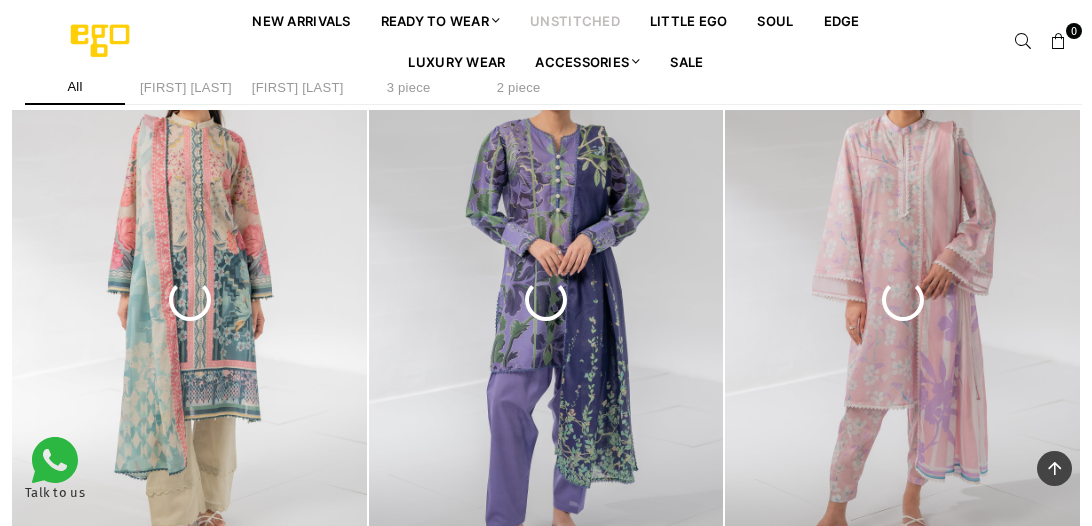 scroll, scrollTop: 3073, scrollLeft: 0, axis: vertical 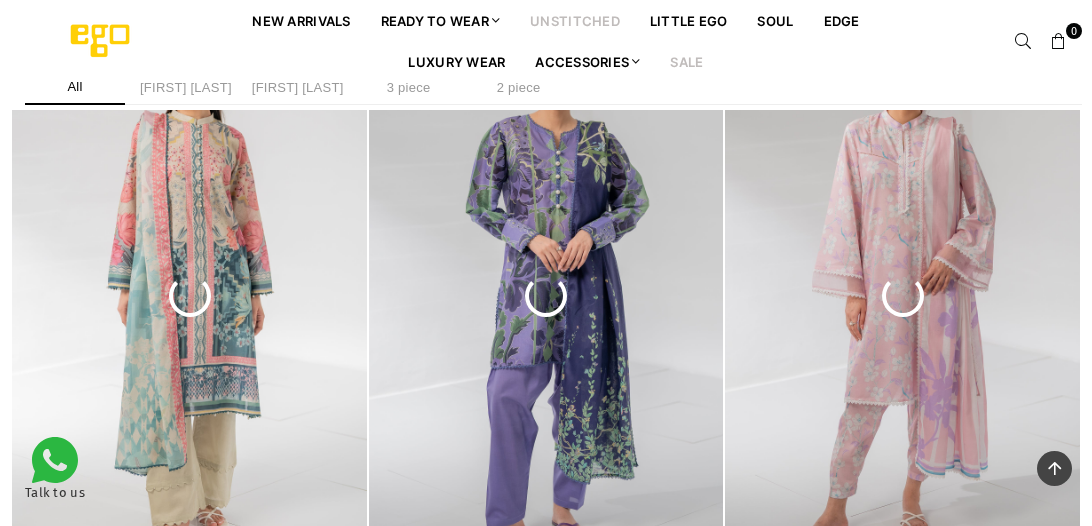 click on "Sale" at bounding box center (686, 61) 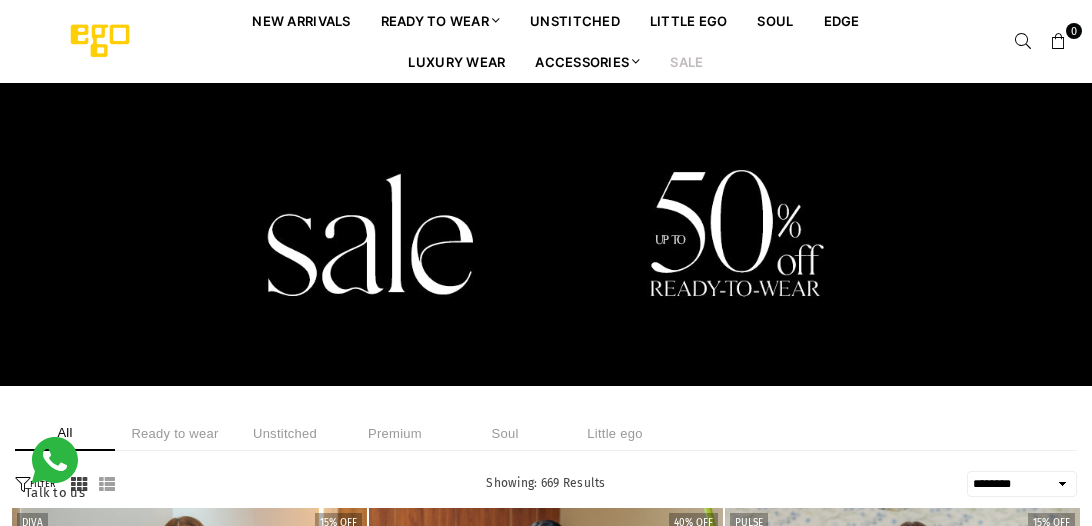 select on "******" 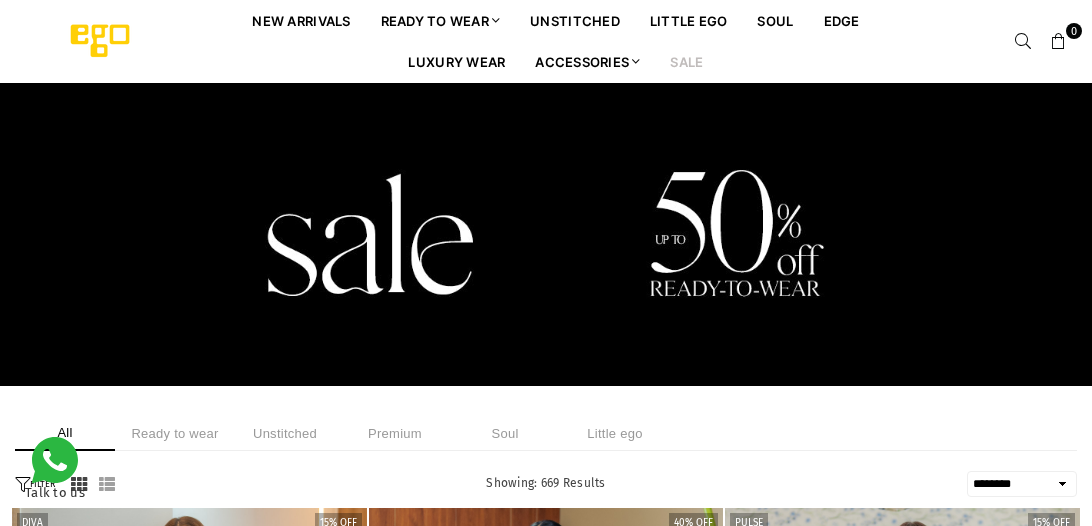 scroll, scrollTop: 0, scrollLeft: 0, axis: both 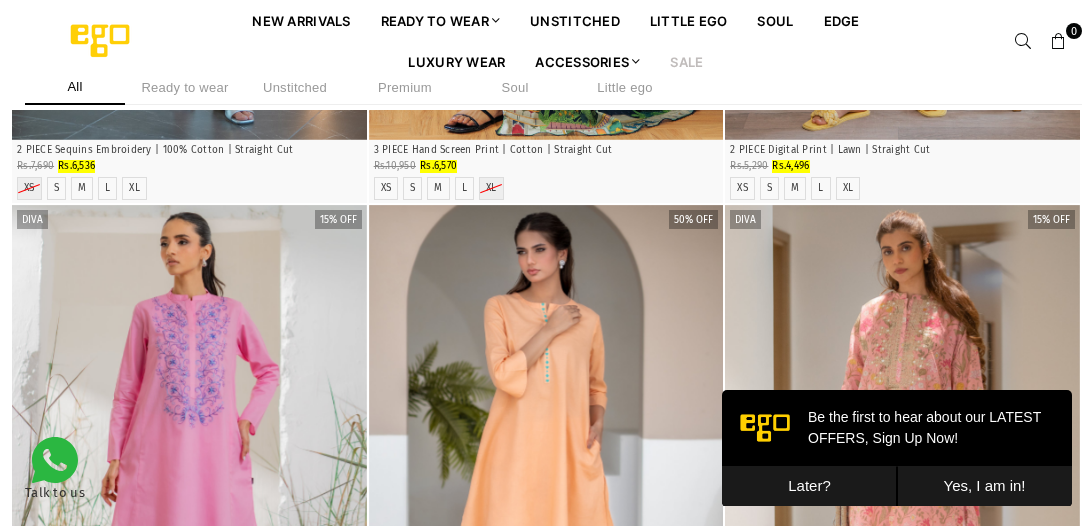 click on "Later?" at bounding box center [809, 486] 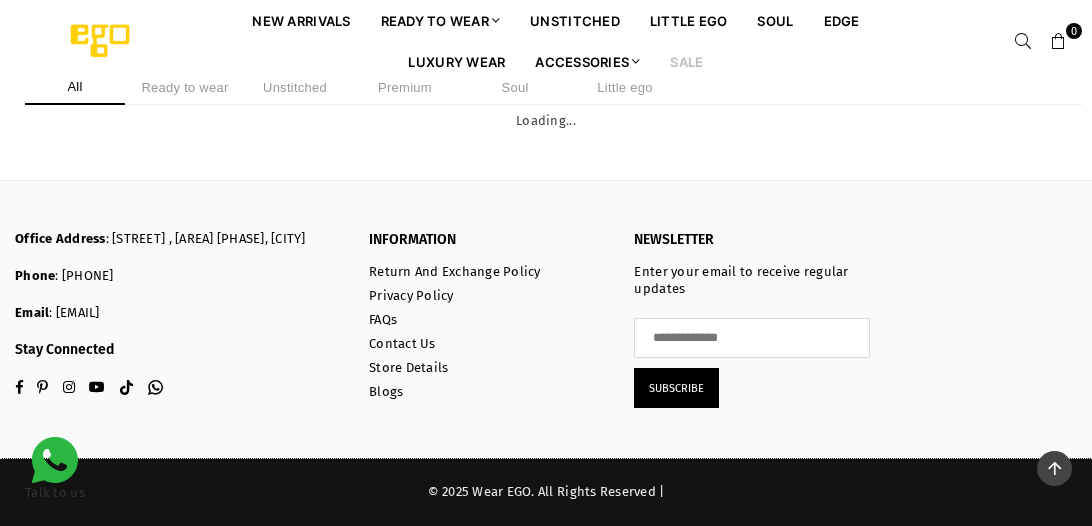 scroll, scrollTop: 12867, scrollLeft: 0, axis: vertical 